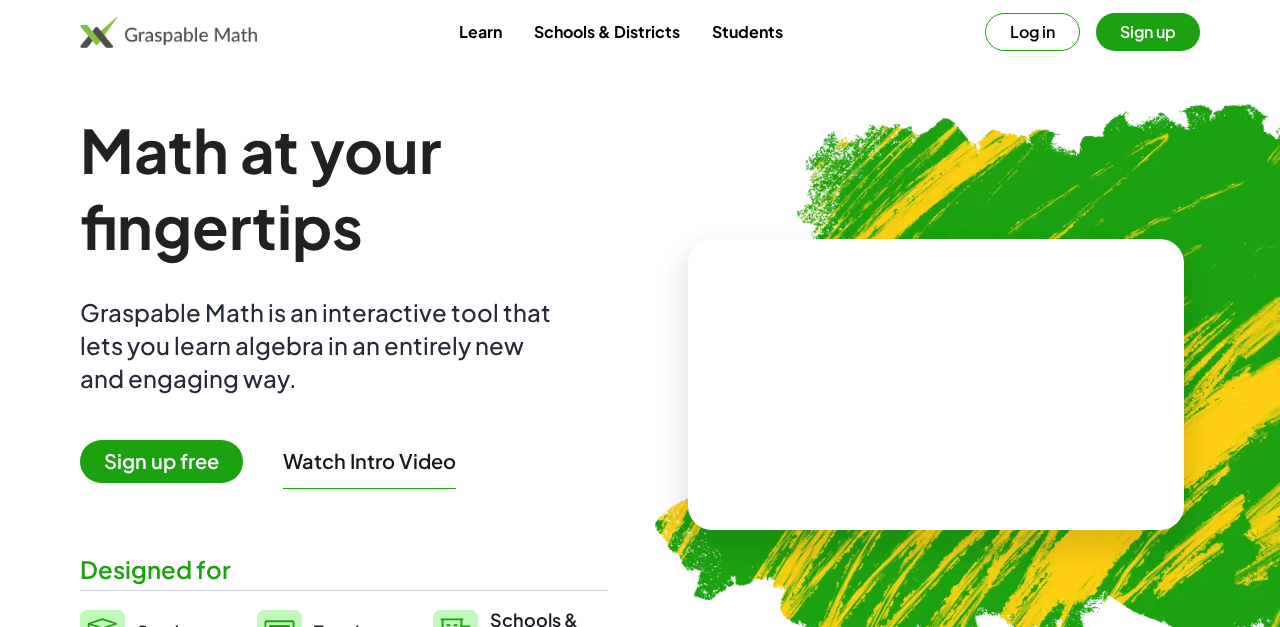 scroll, scrollTop: 0, scrollLeft: 0, axis: both 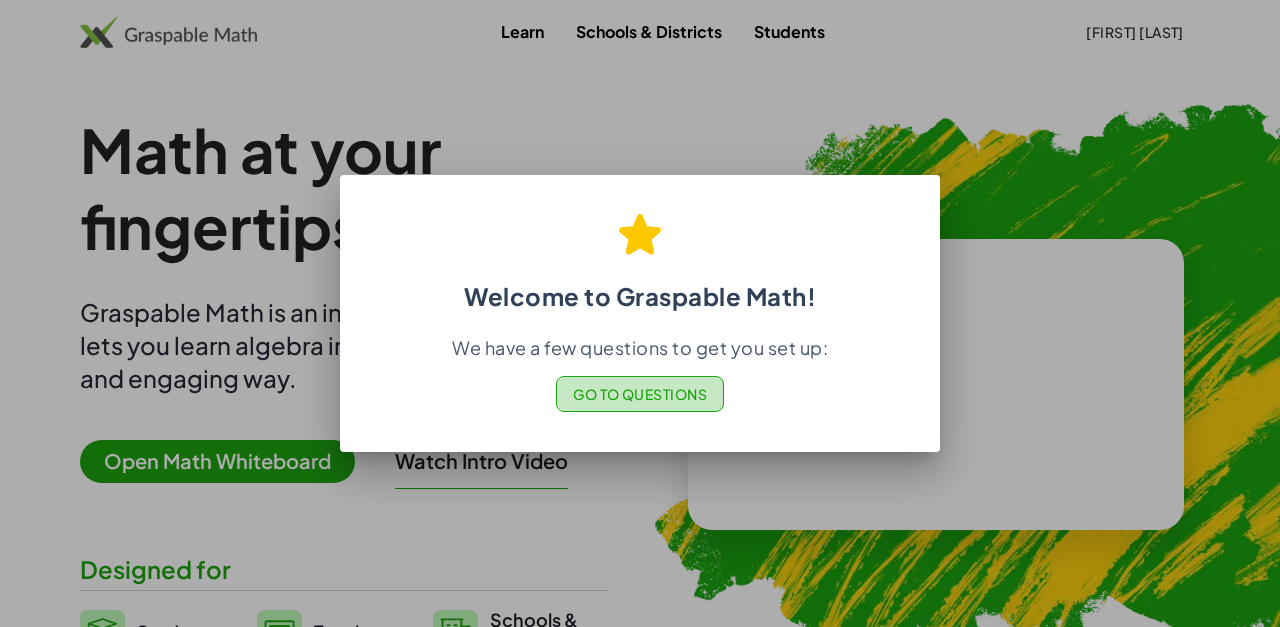 click on "Go to Questions" 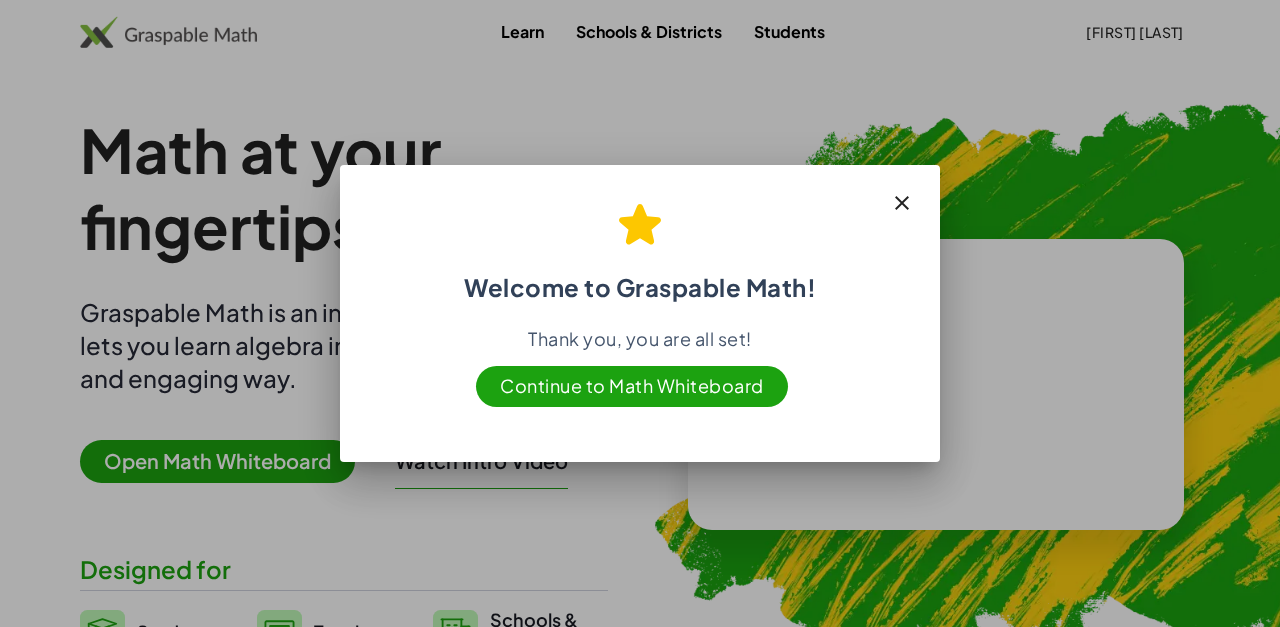 click on "Continue to Math Whiteboard" at bounding box center [632, 386] 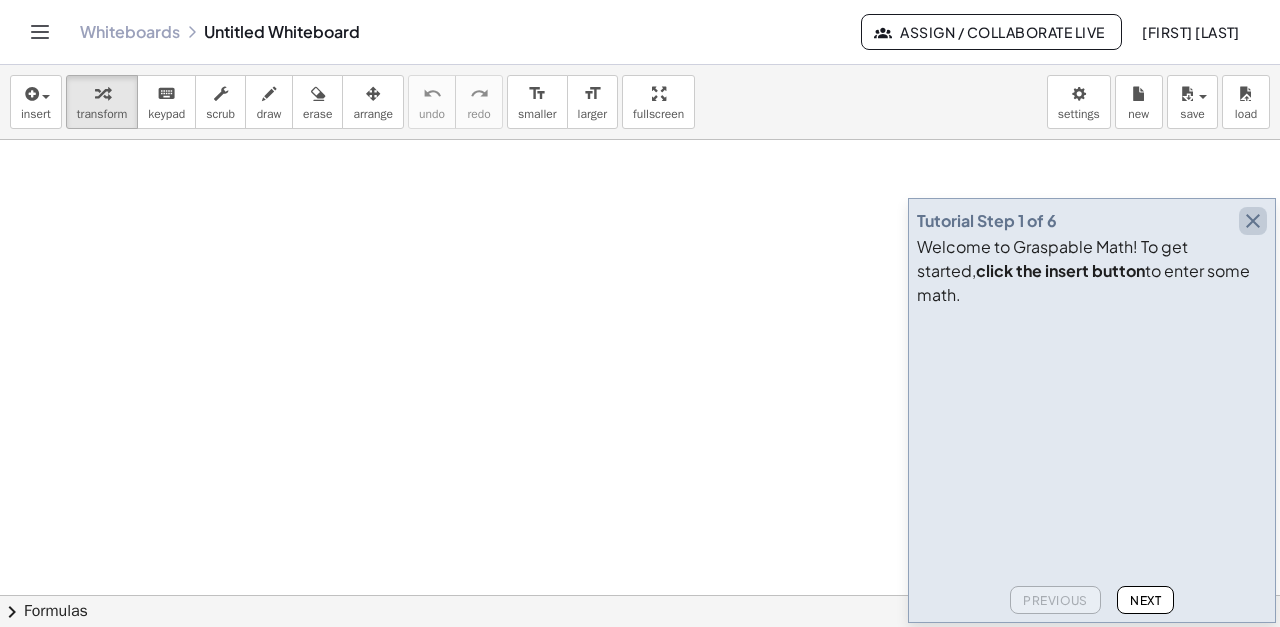 click at bounding box center (1253, 221) 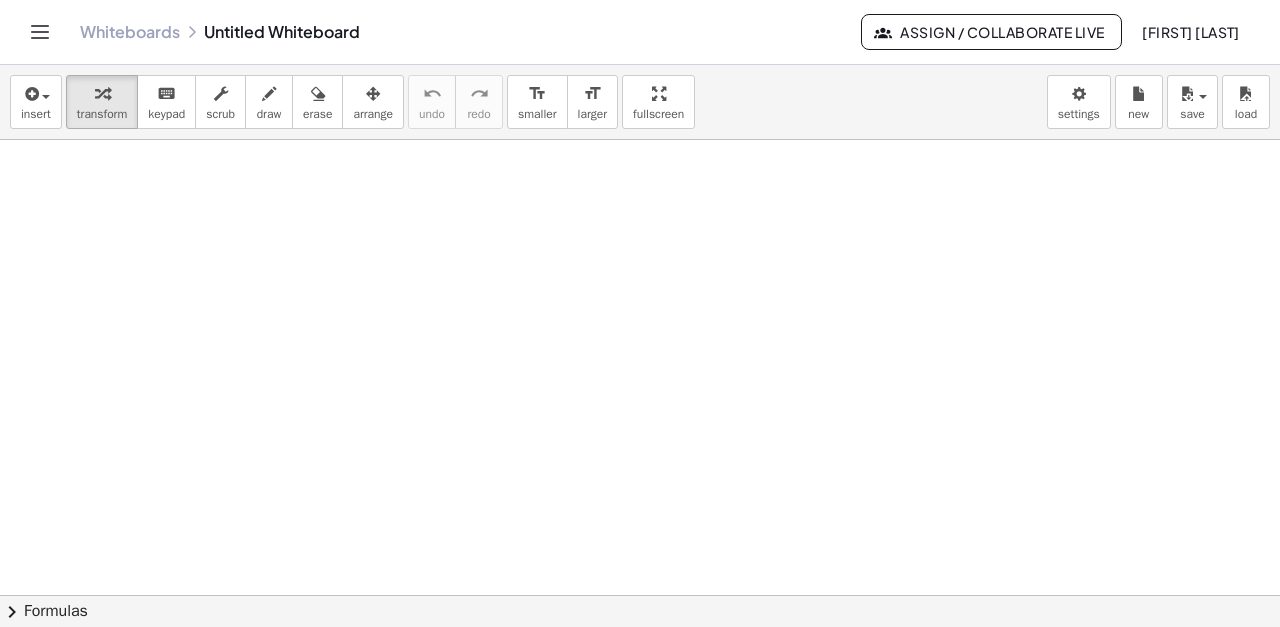click 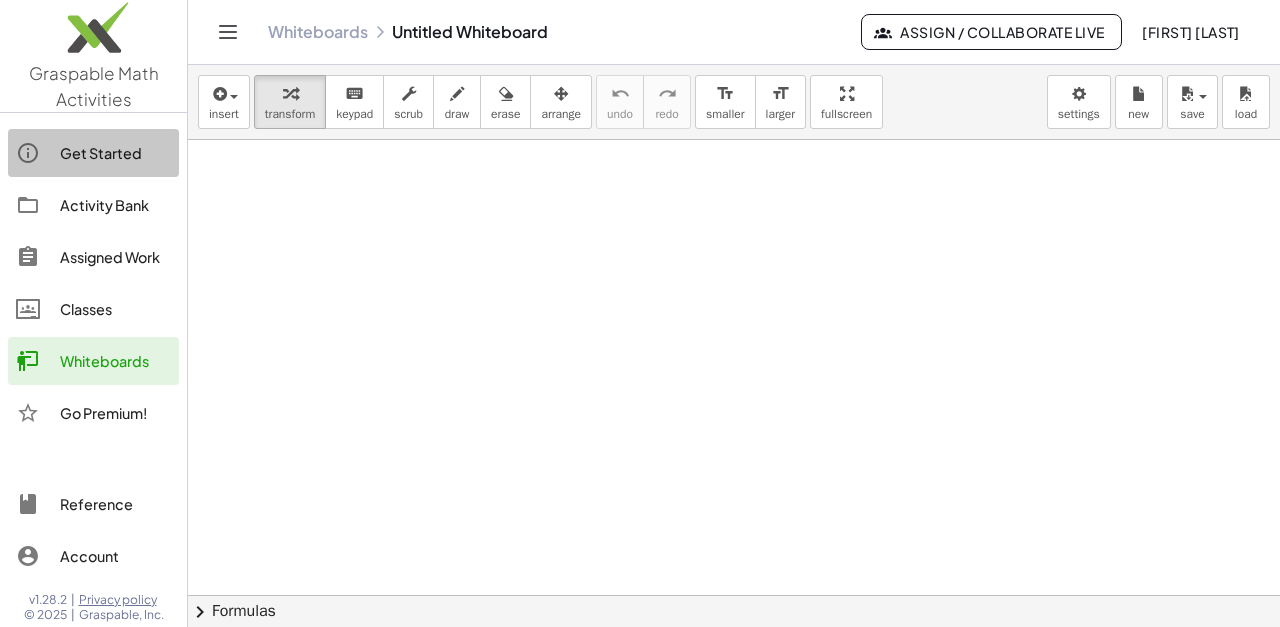 click on "Get Started" 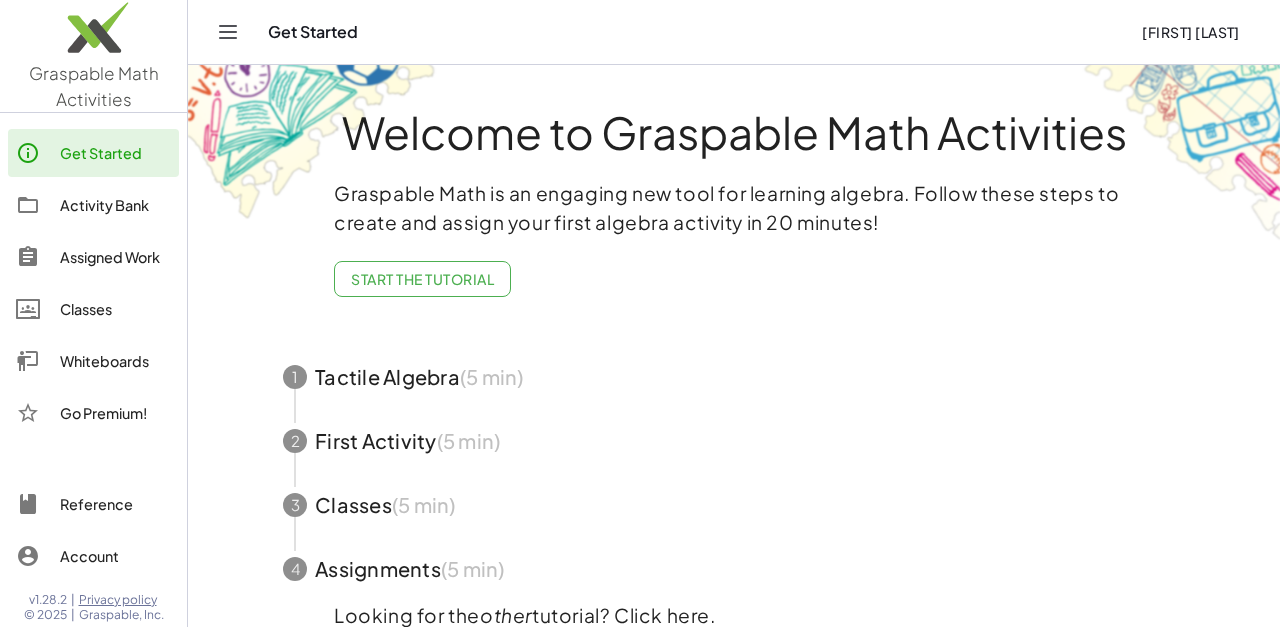 click on "Start the Tutorial" 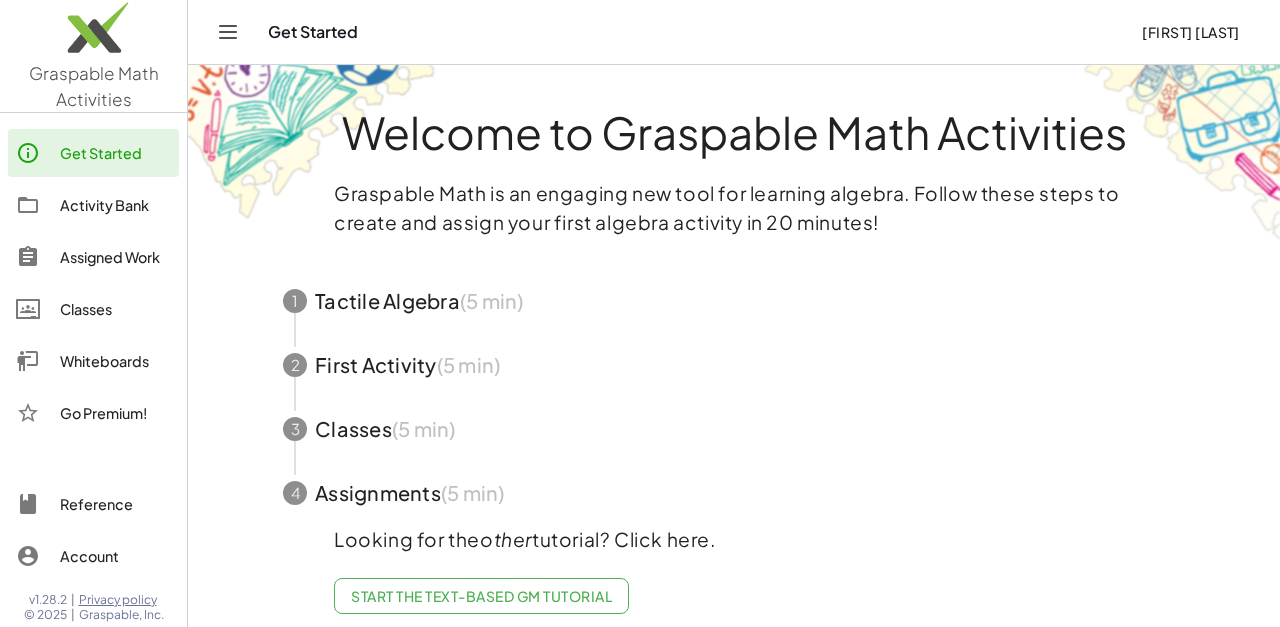 scroll, scrollTop: 14, scrollLeft: 0, axis: vertical 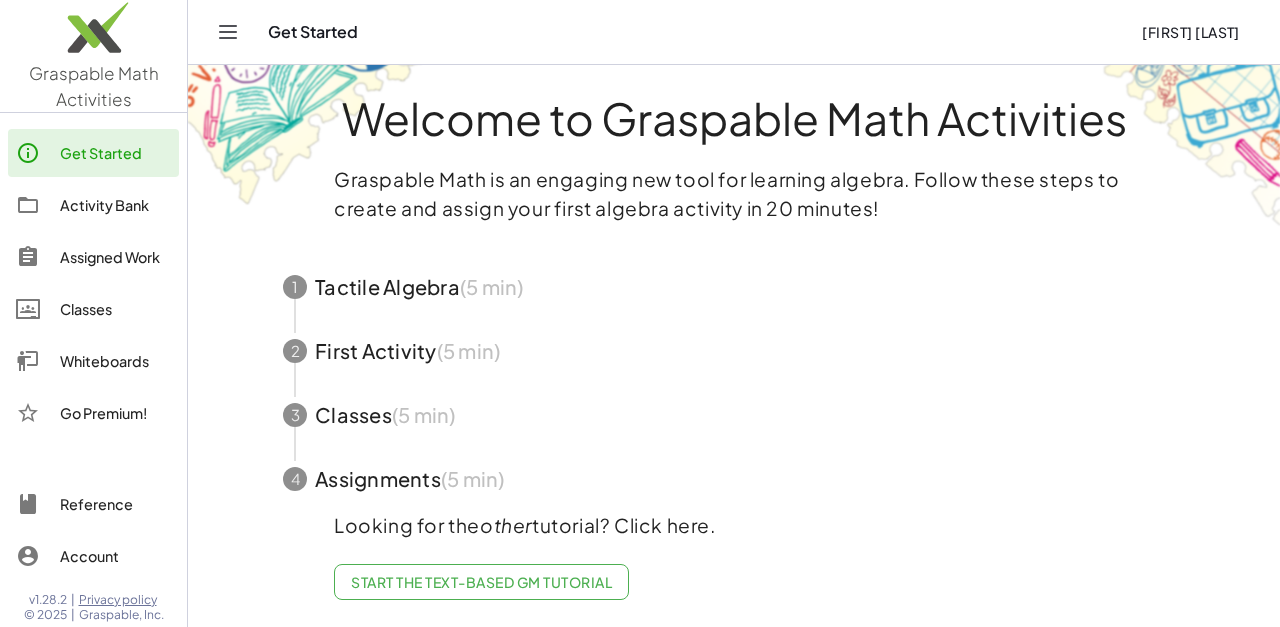click at bounding box center (734, 287) 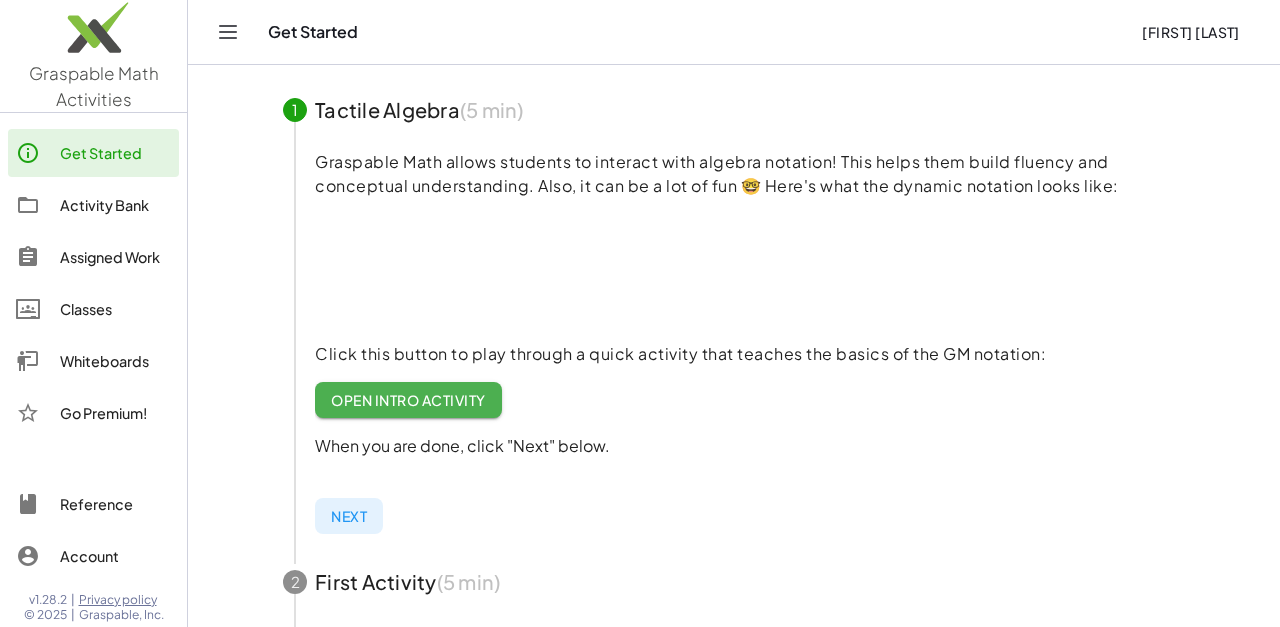 scroll, scrollTop: 190, scrollLeft: 0, axis: vertical 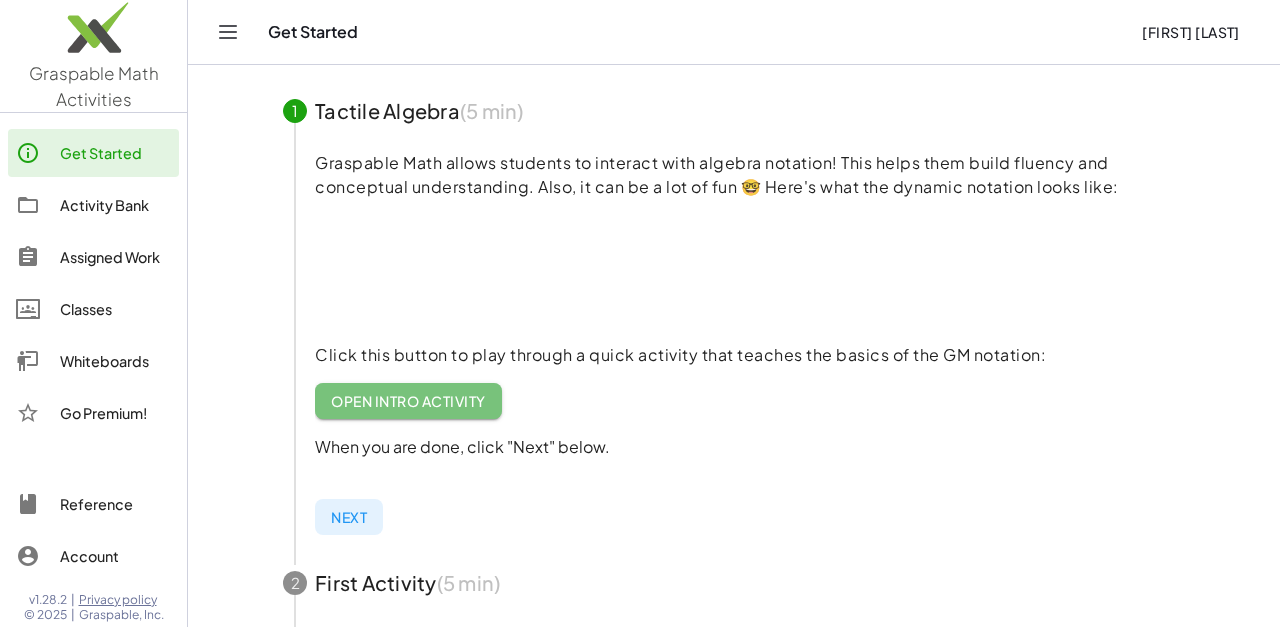 click on "Open Intro Activity" 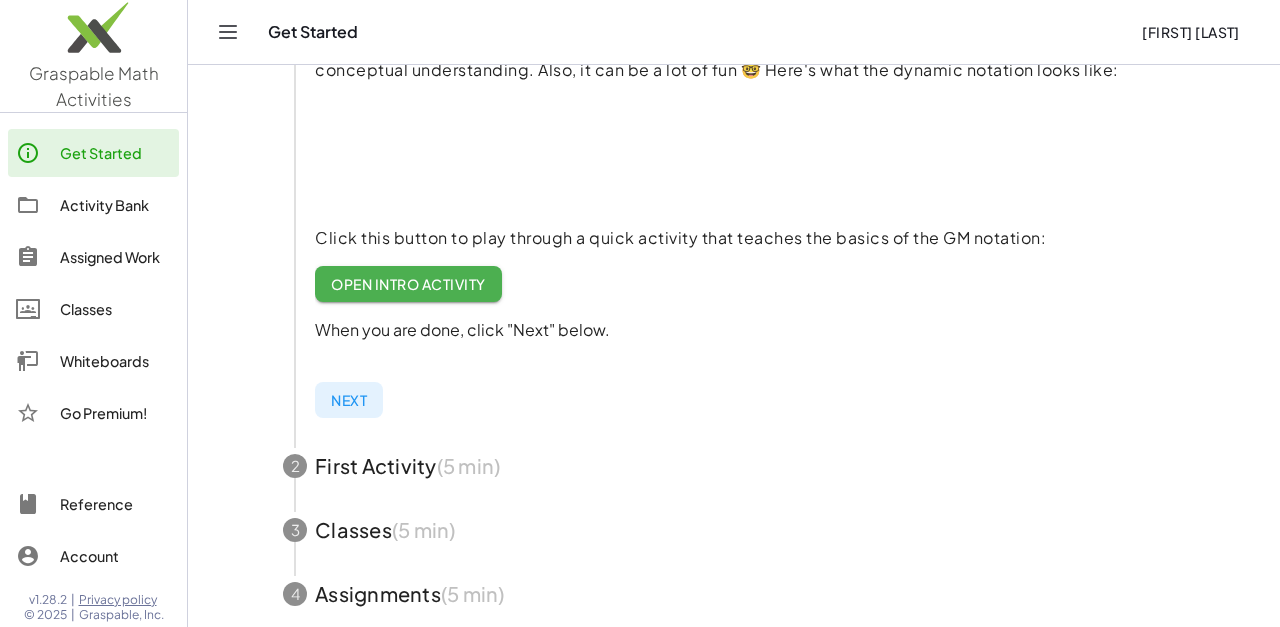 scroll, scrollTop: 422, scrollLeft: 0, axis: vertical 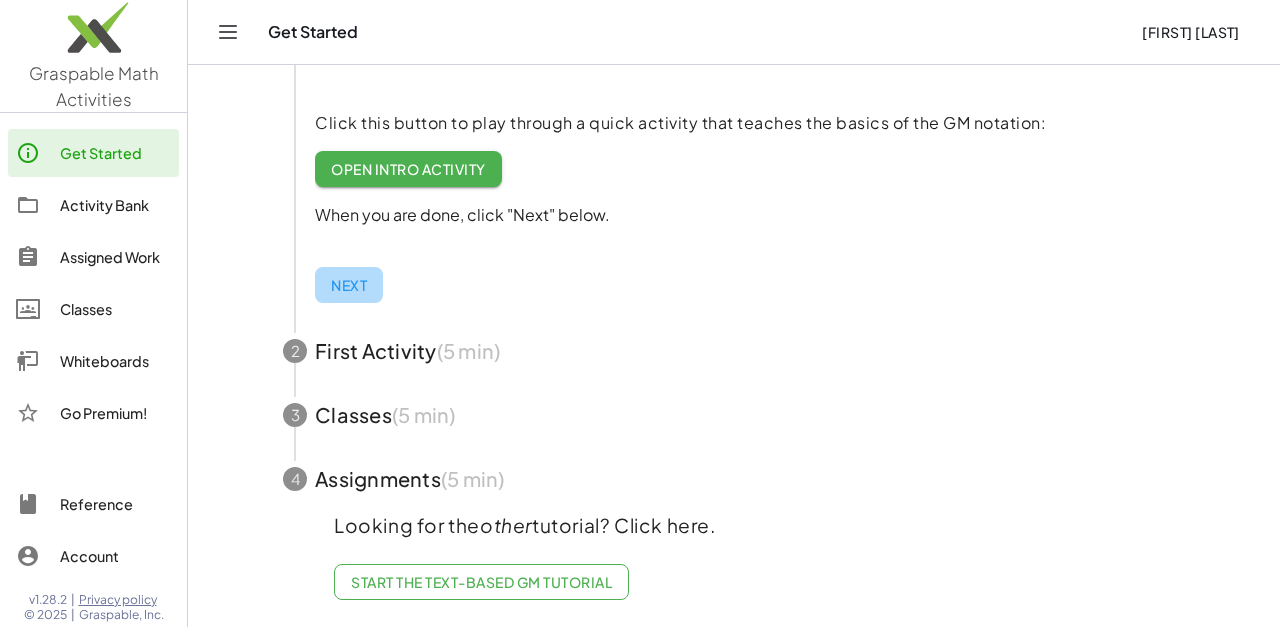 click on "Next" 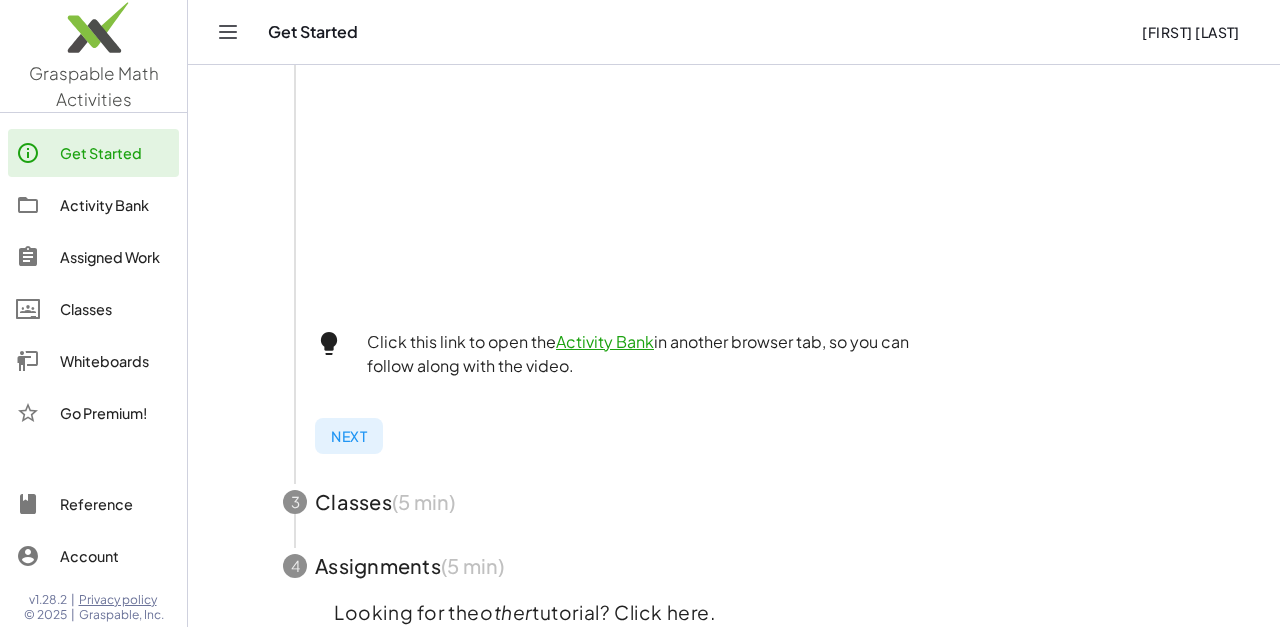 scroll, scrollTop: 755, scrollLeft: 0, axis: vertical 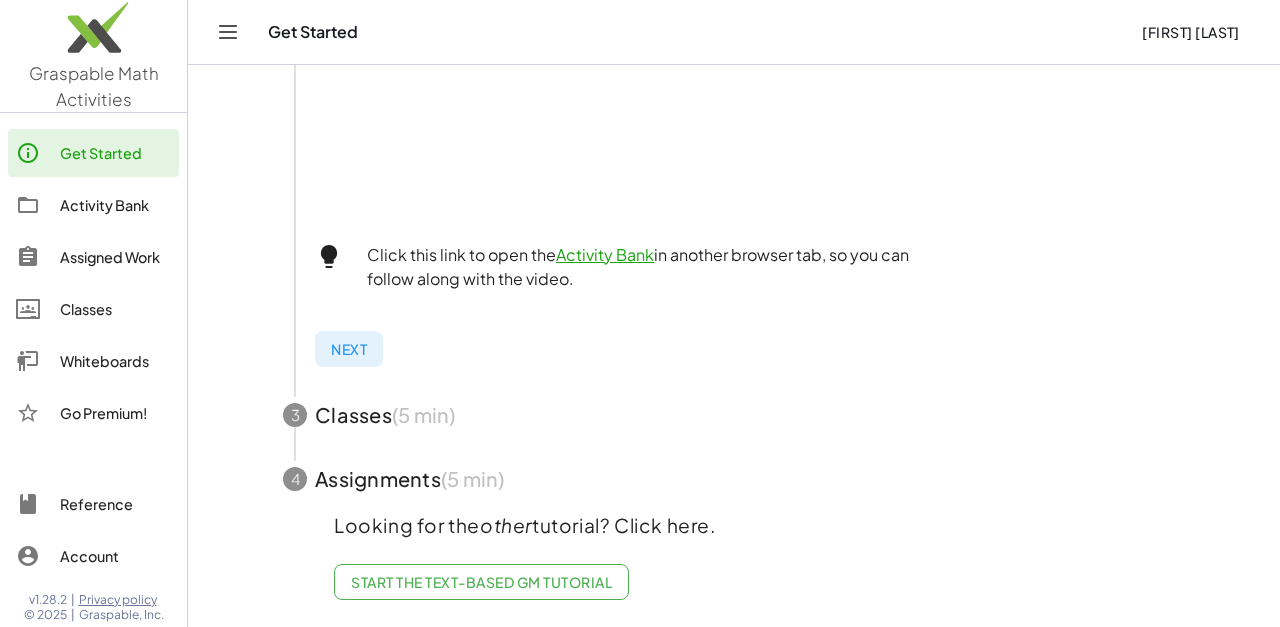 click at bounding box center [734, 415] 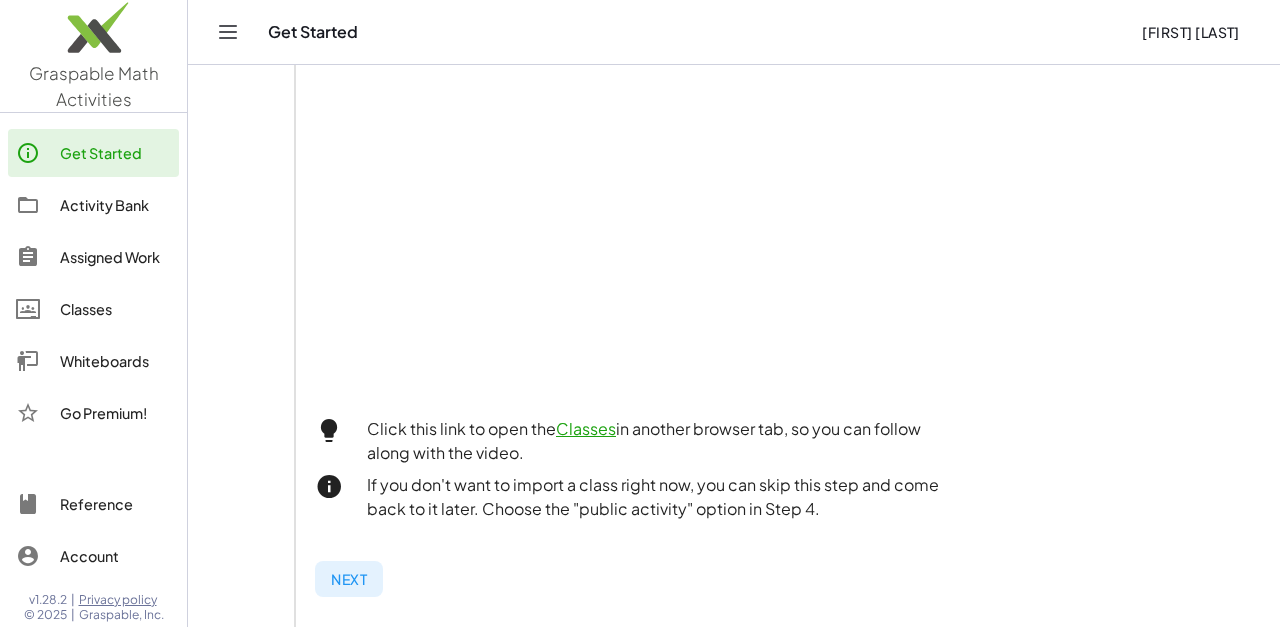 scroll, scrollTop: 739, scrollLeft: 0, axis: vertical 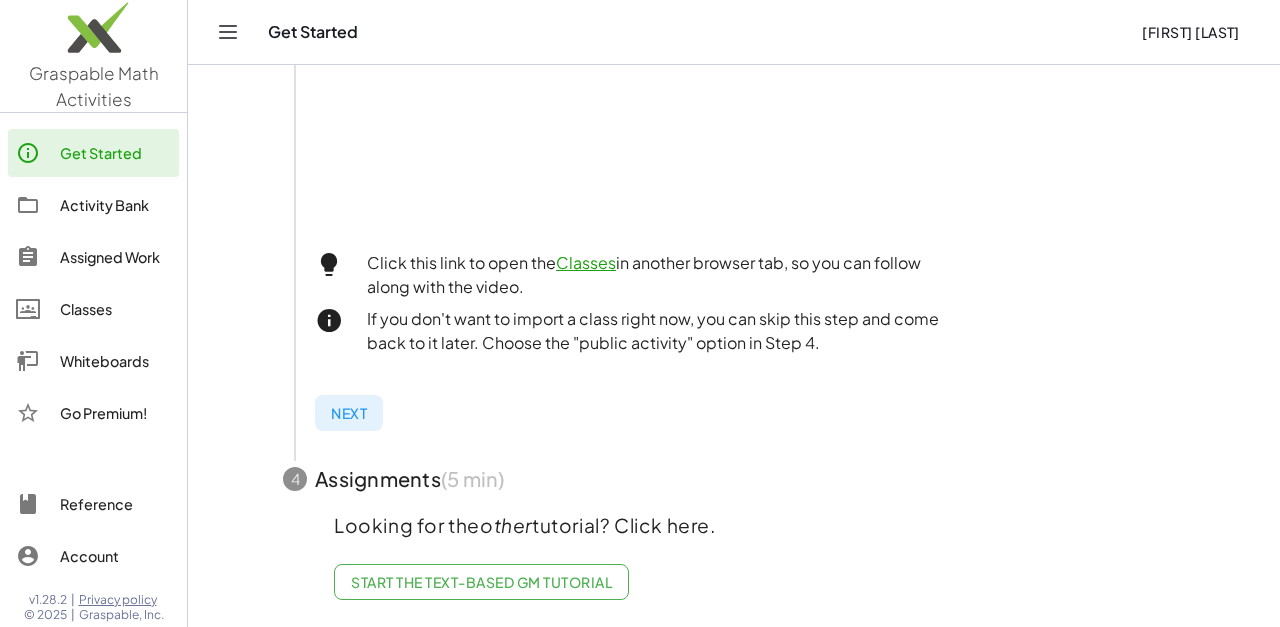 click at bounding box center (734, 479) 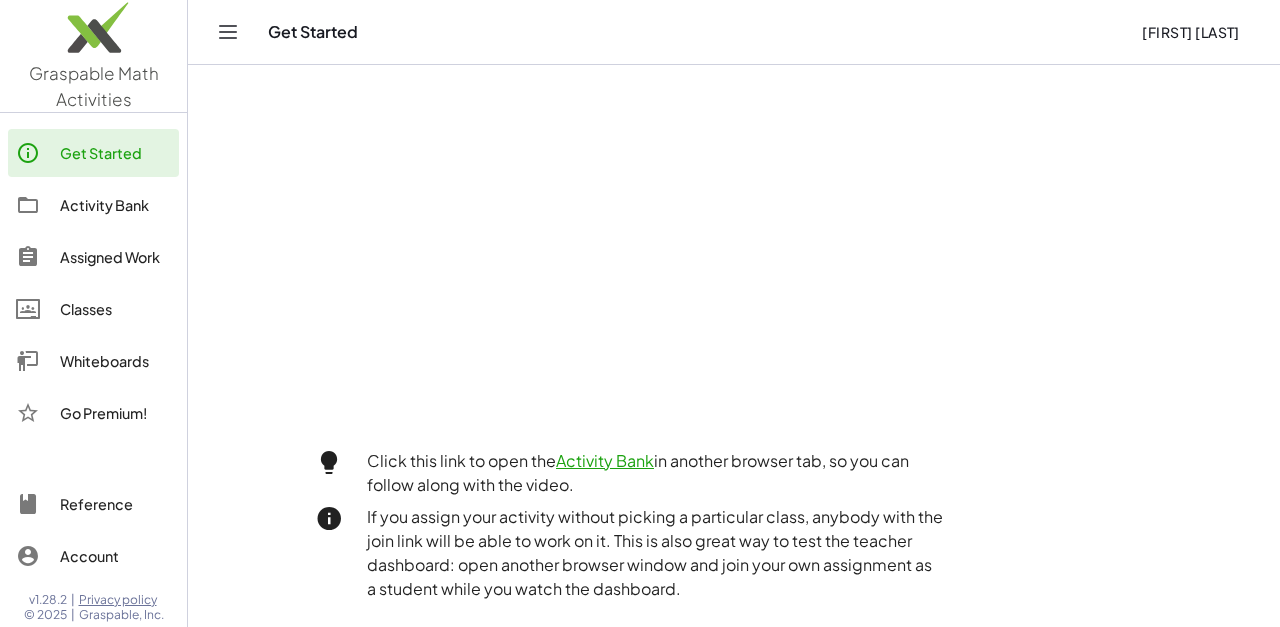 scroll, scrollTop: 607, scrollLeft: 0, axis: vertical 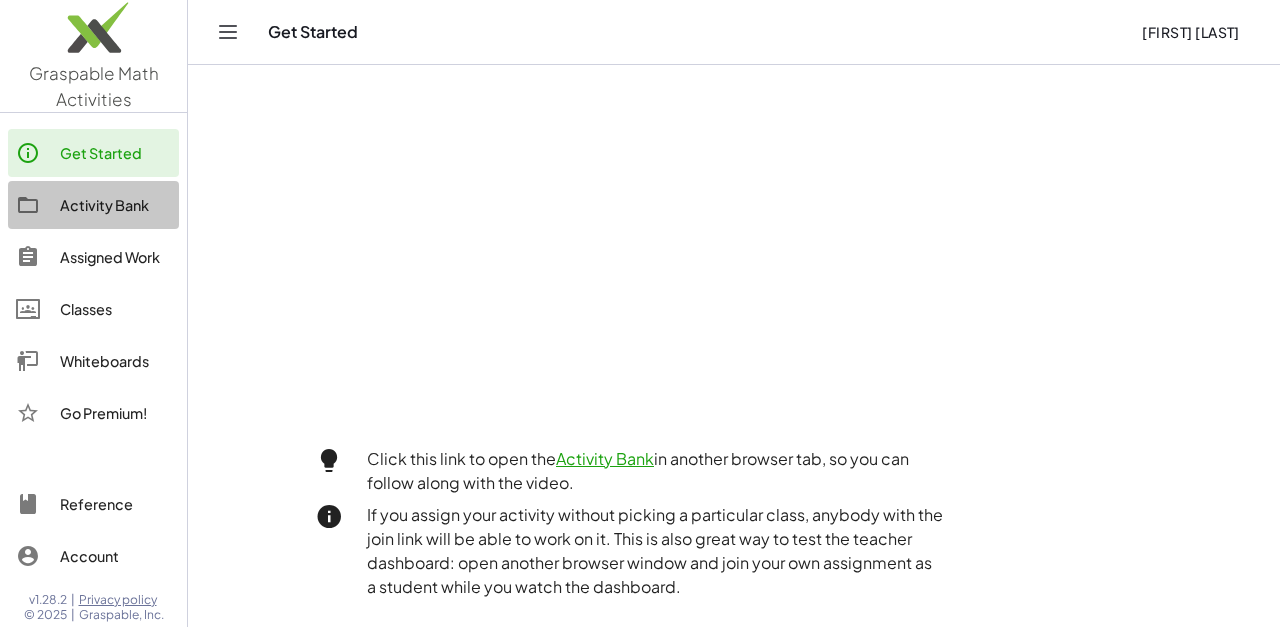 click on "Activity Bank" 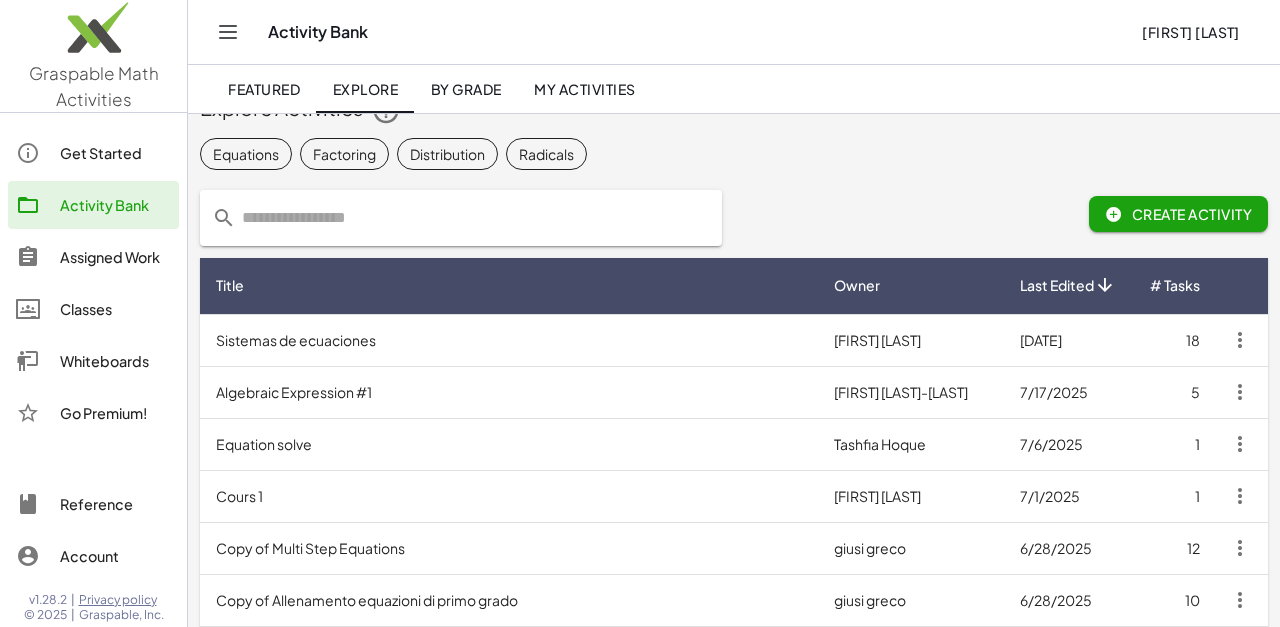 scroll, scrollTop: 0, scrollLeft: 0, axis: both 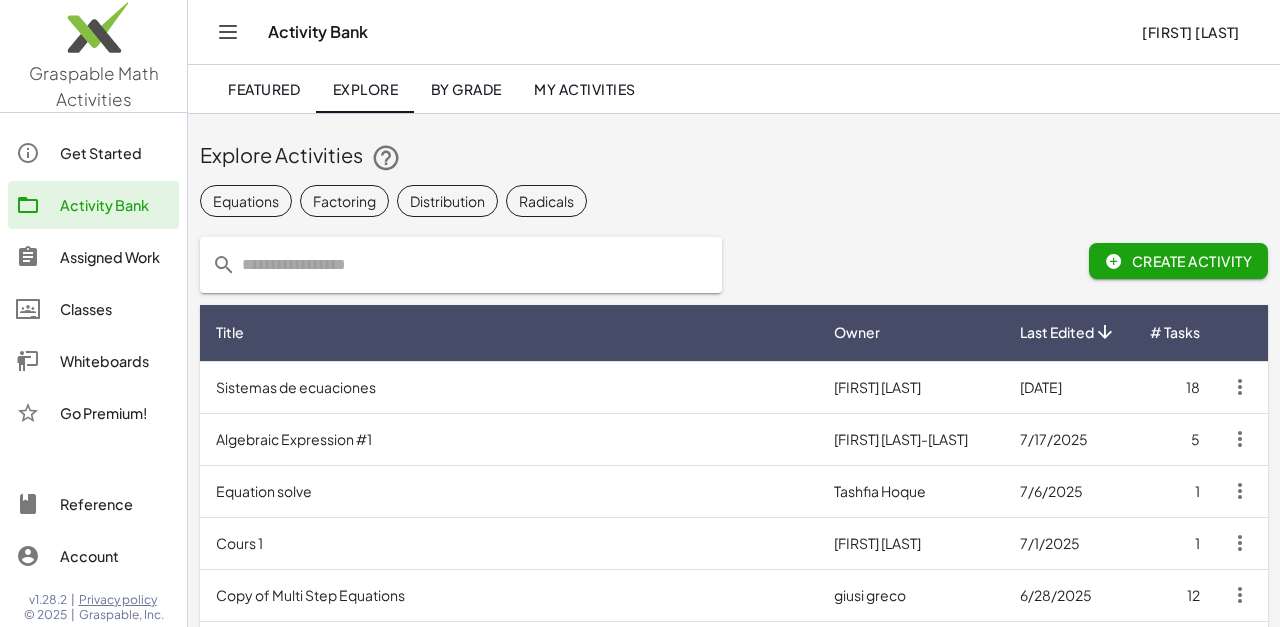 click on "Daniel Tremblay" at bounding box center (911, 543) 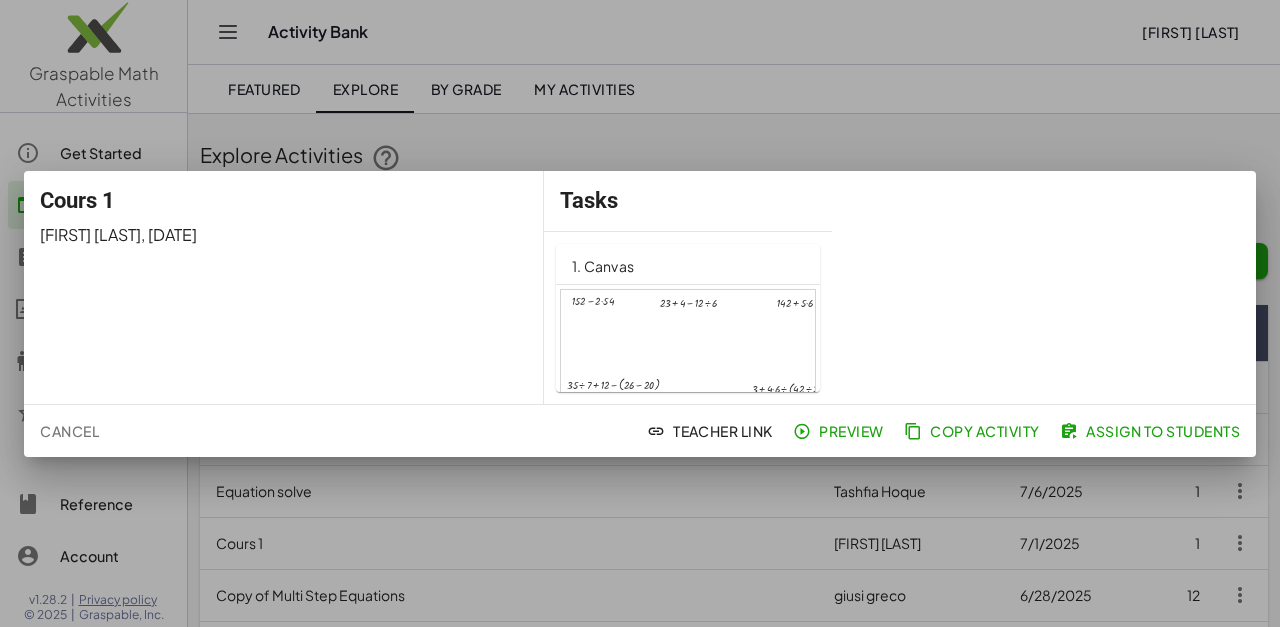 click at bounding box center [640, 313] 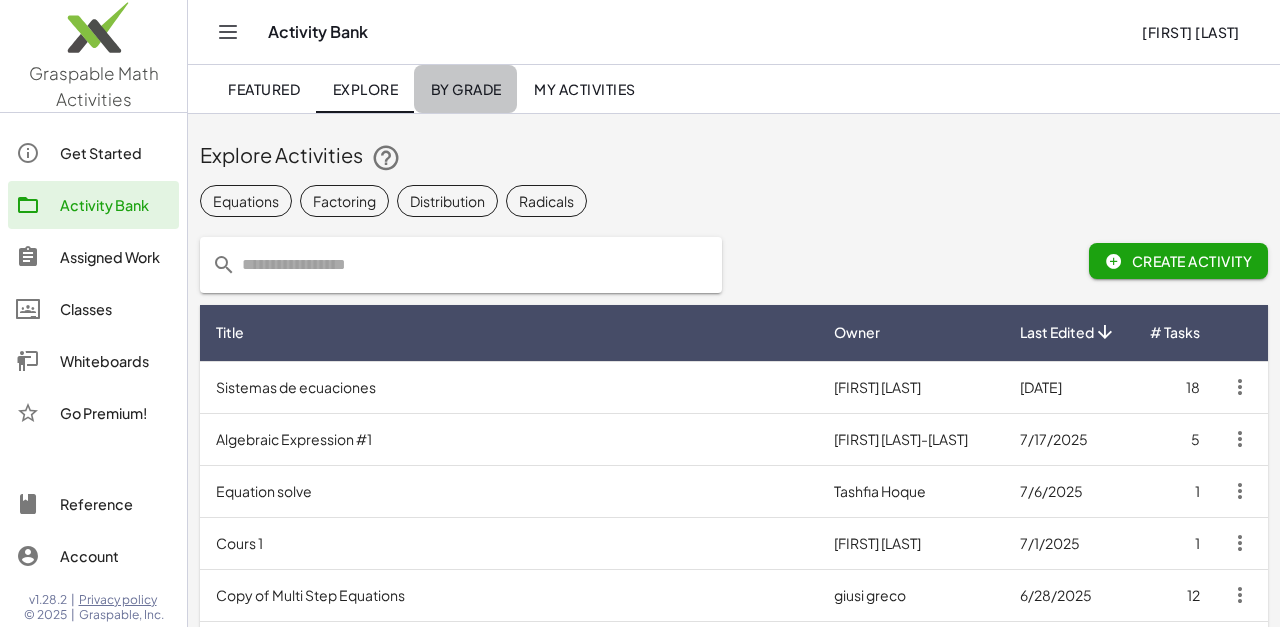 click on "By Grade" 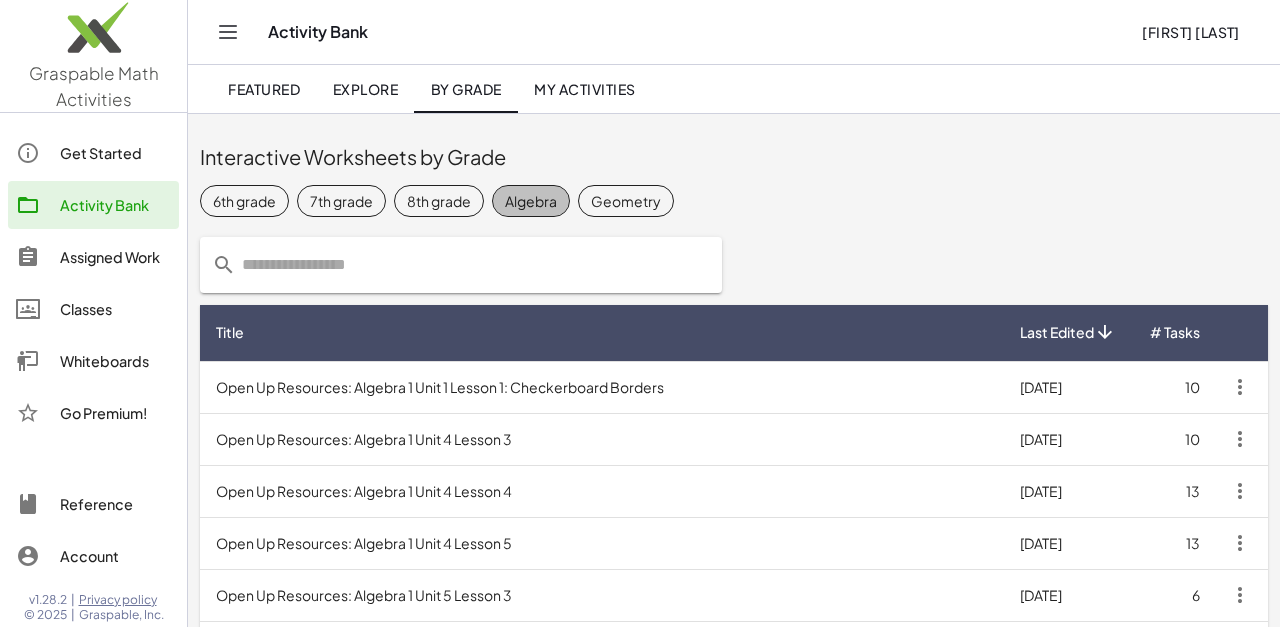 click on "Algebra" 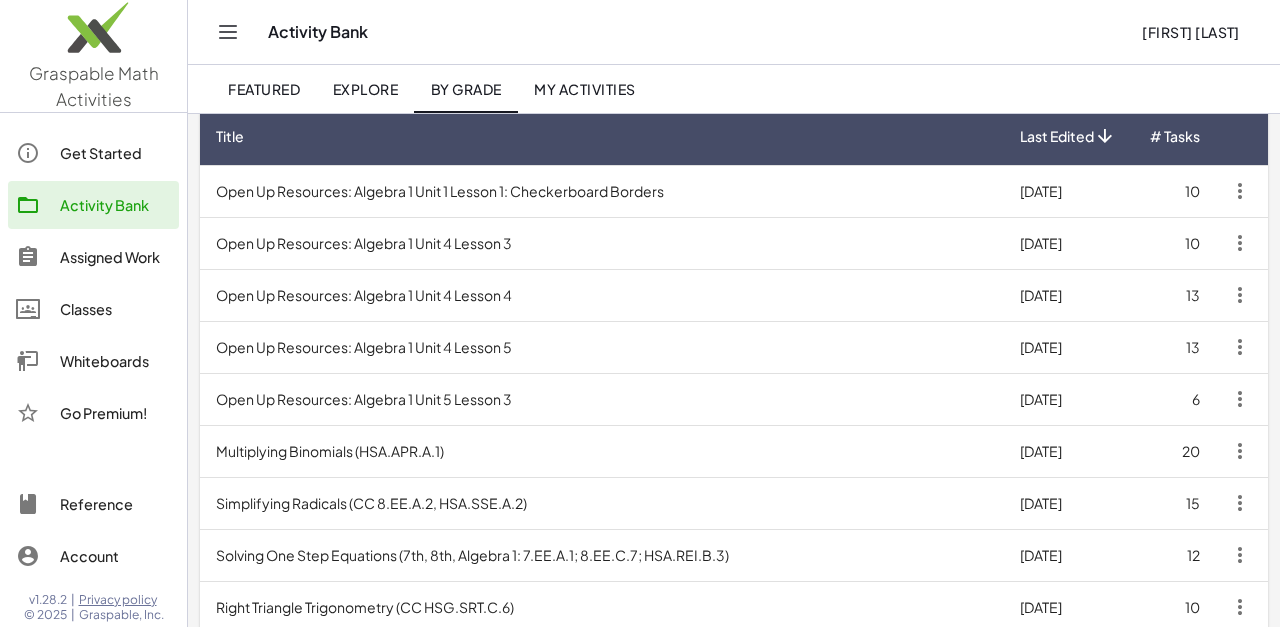 scroll, scrollTop: 152, scrollLeft: 0, axis: vertical 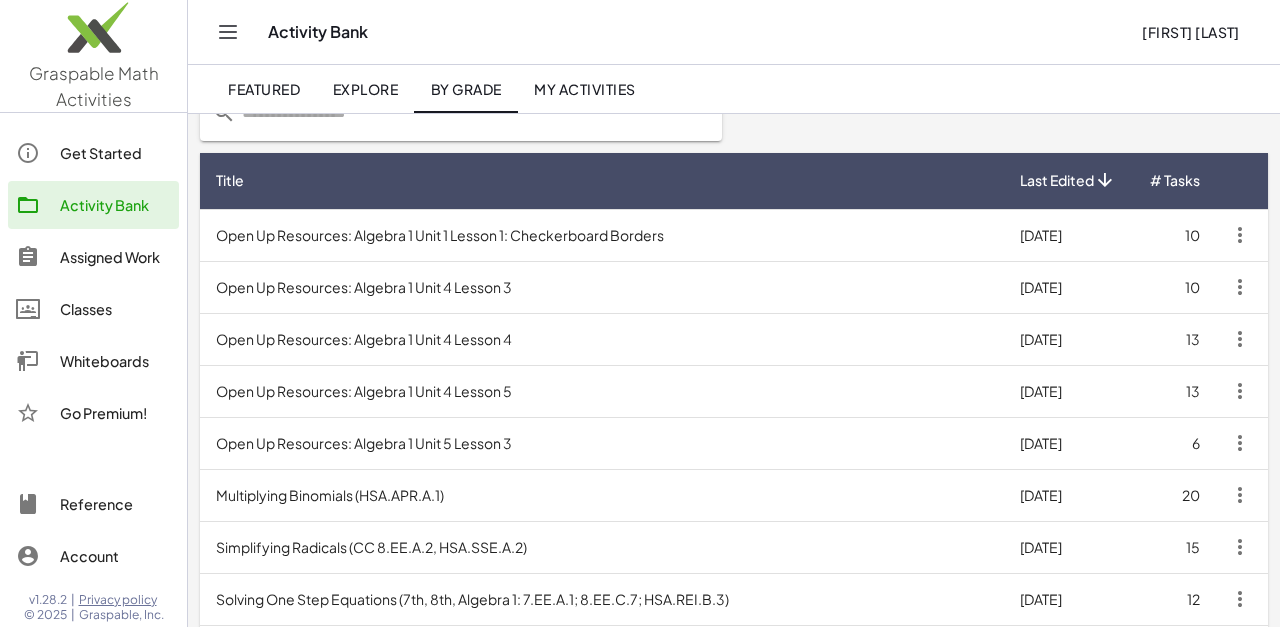 click on "Open Up Resources: Algebra 1 Unit 4 Lesson 5" at bounding box center (602, 391) 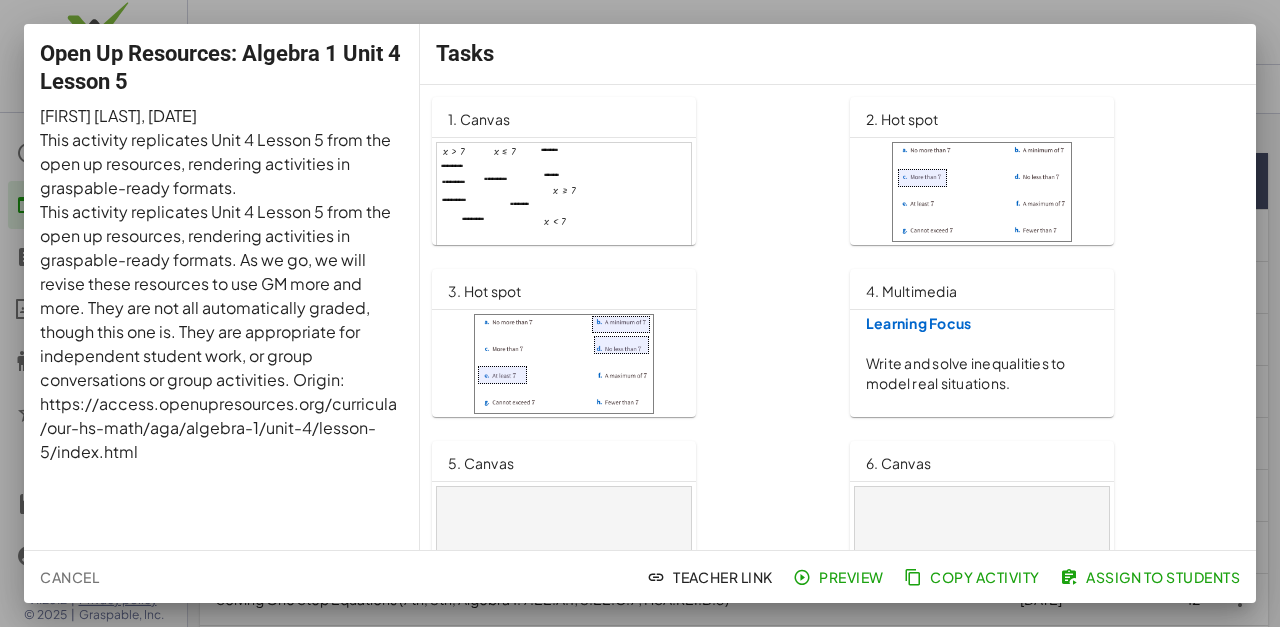 scroll, scrollTop: 0, scrollLeft: 0, axis: both 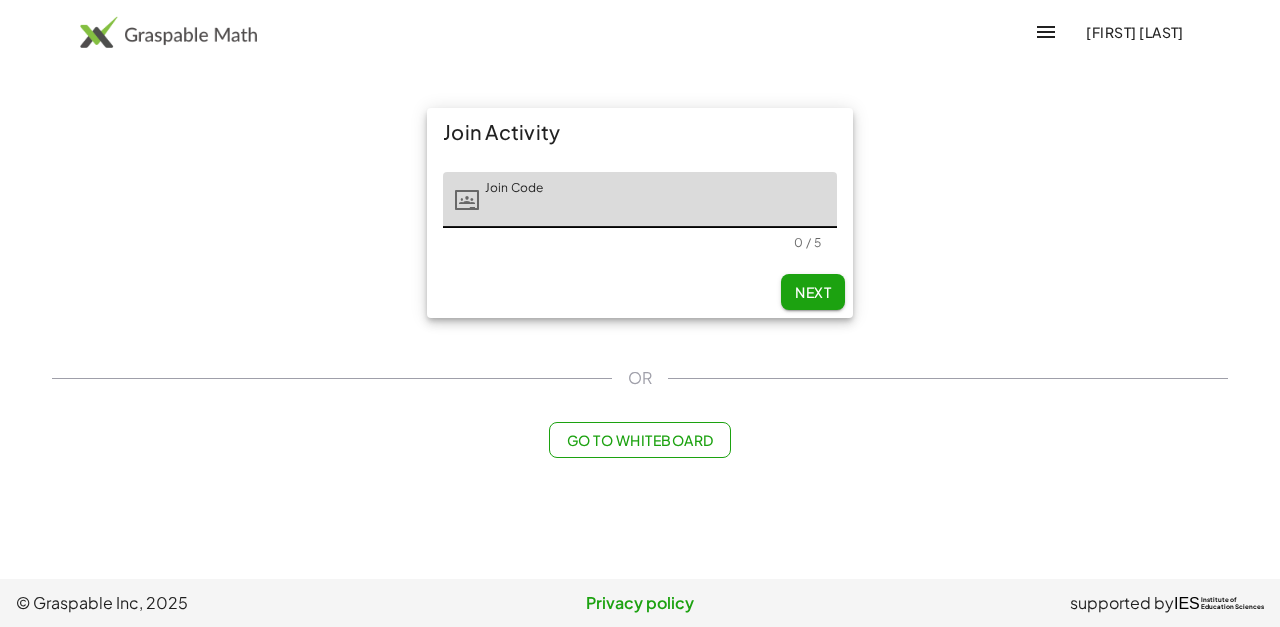 click on "Next" 